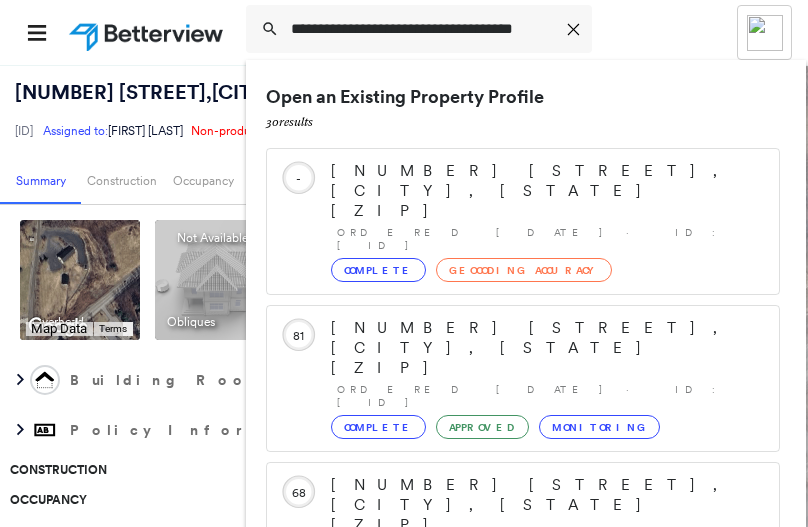 scroll, scrollTop: 0, scrollLeft: 0, axis: both 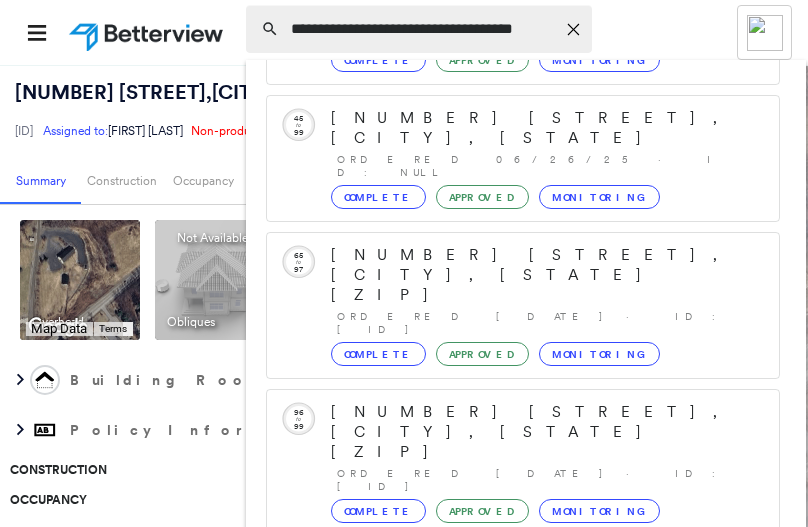 click on "Icon_Closemodal" 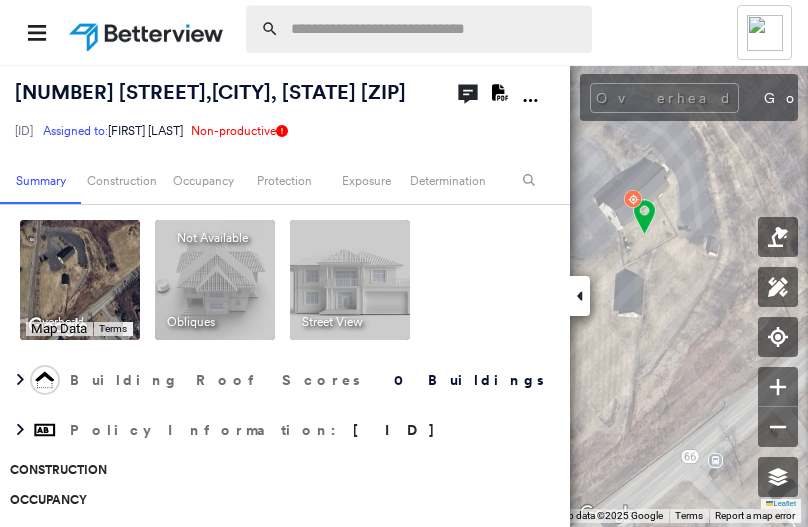 click at bounding box center (435, 29) 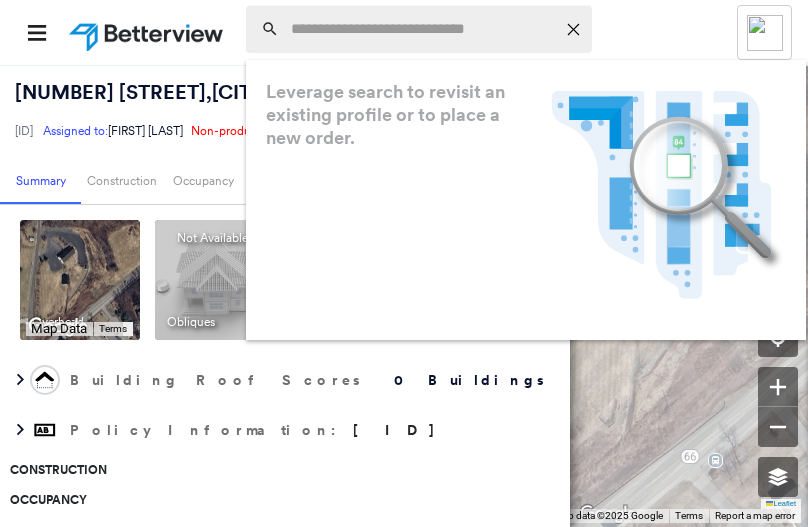 paste on "**********" 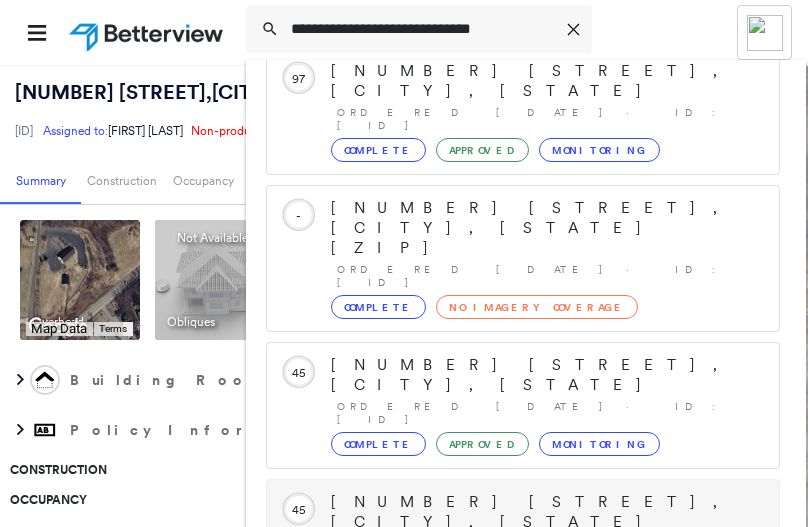 scroll, scrollTop: 200, scrollLeft: 0, axis: vertical 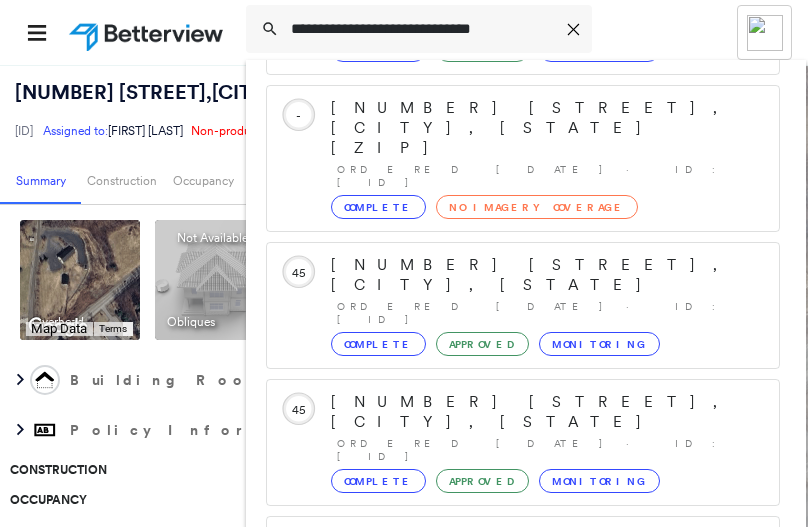 type on "**********" 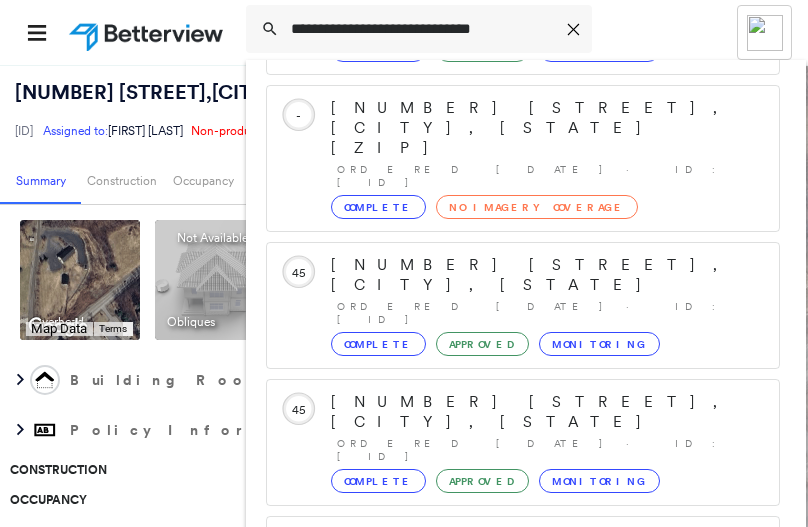 click on "Show  5  more existing properties" at bounding box center (524, 686) 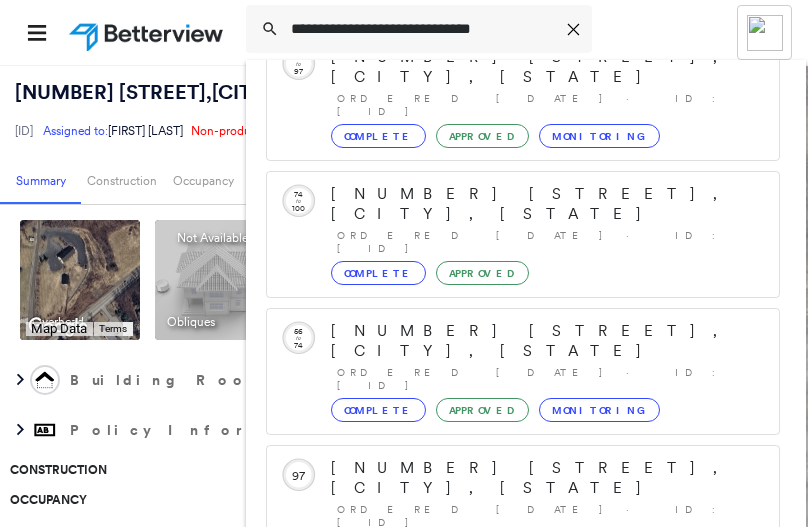 scroll, scrollTop: 724, scrollLeft: 0, axis: vertical 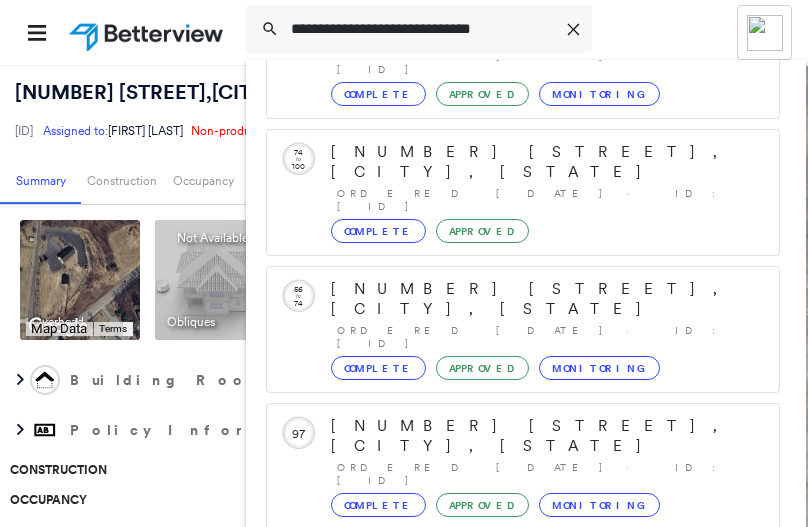 click on "Show  5  more existing properties" at bounding box center (524, 847) 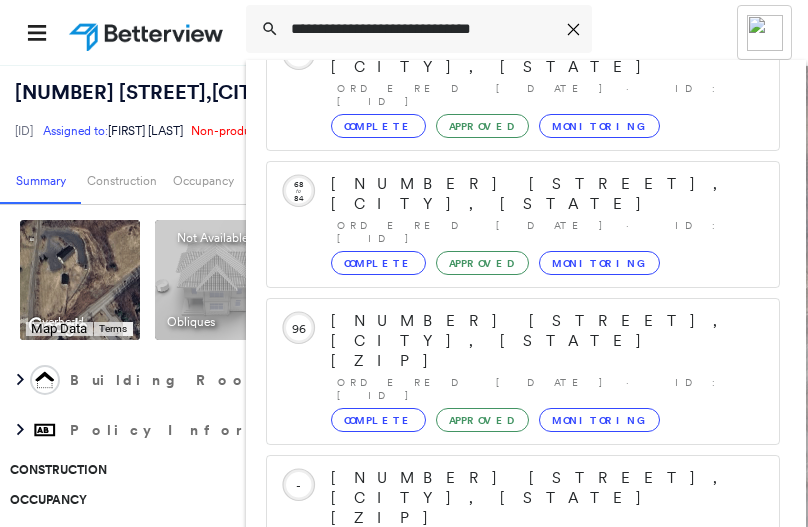 click on "Show  5  more existing properties" at bounding box center [524, 1116] 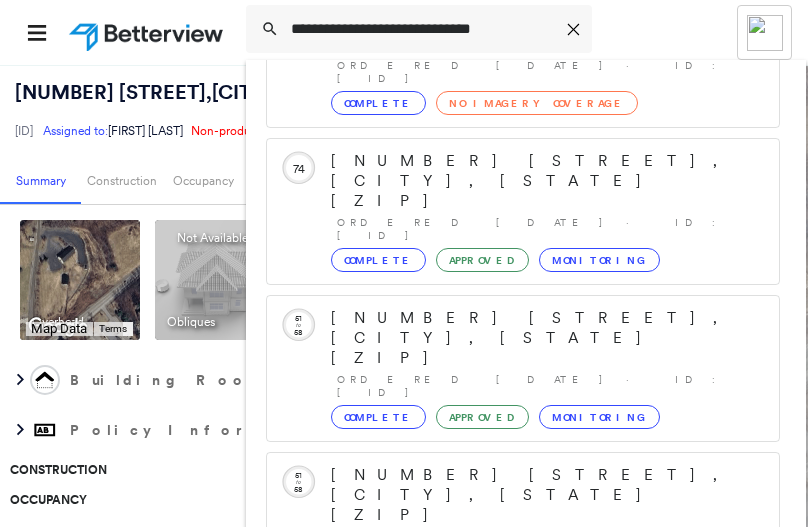 scroll, scrollTop: 1756, scrollLeft: 0, axis: vertical 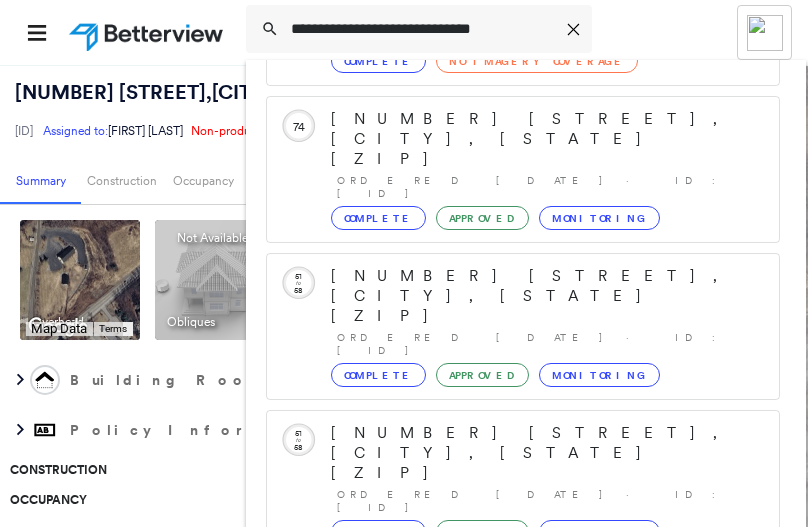 click on "Show  5  more existing properties" at bounding box center (524, 1385) 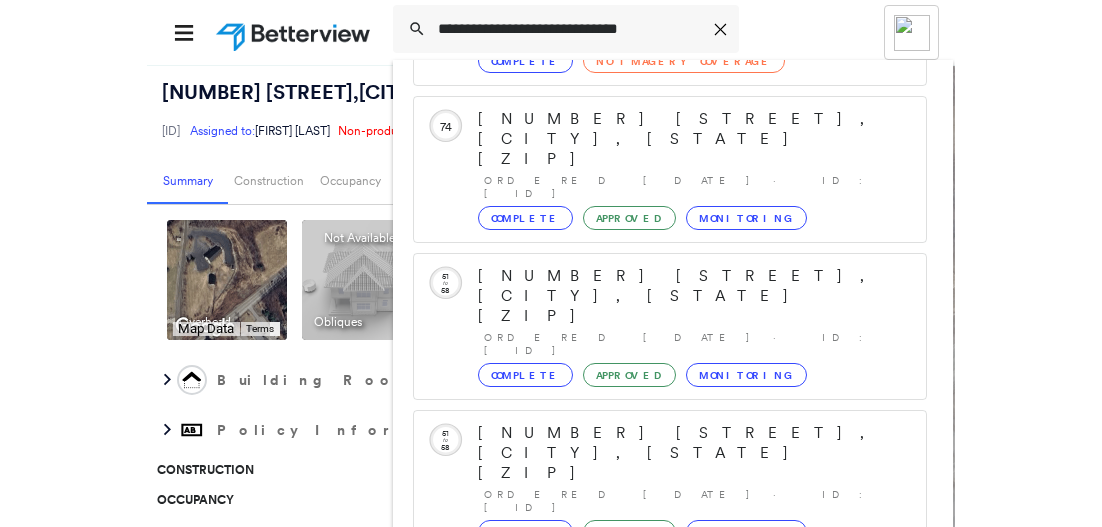 scroll, scrollTop: 2130, scrollLeft: 0, axis: vertical 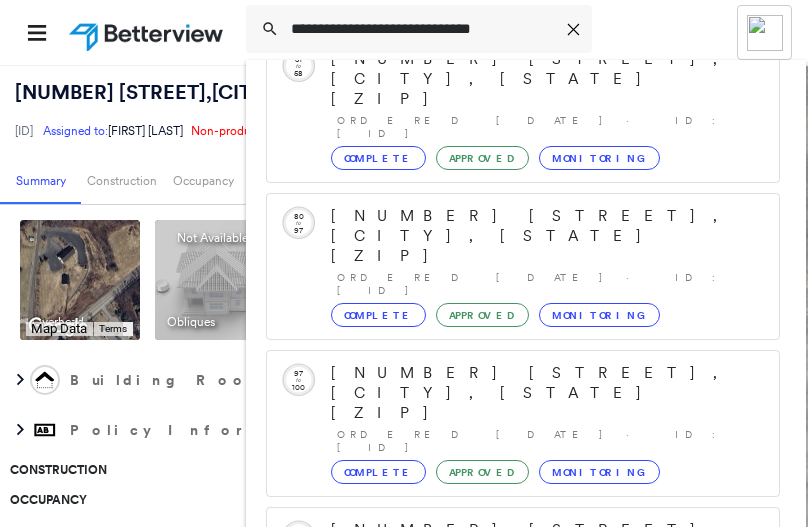 click on "Ordered [DATE] · ID: [ID]" at bounding box center [548, 1343] 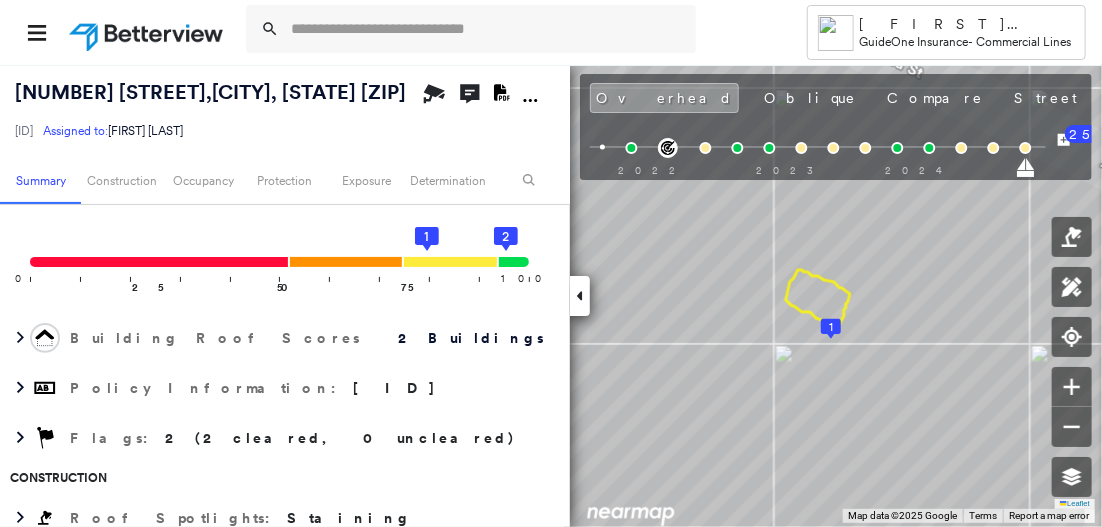 scroll, scrollTop: 400, scrollLeft: 0, axis: vertical 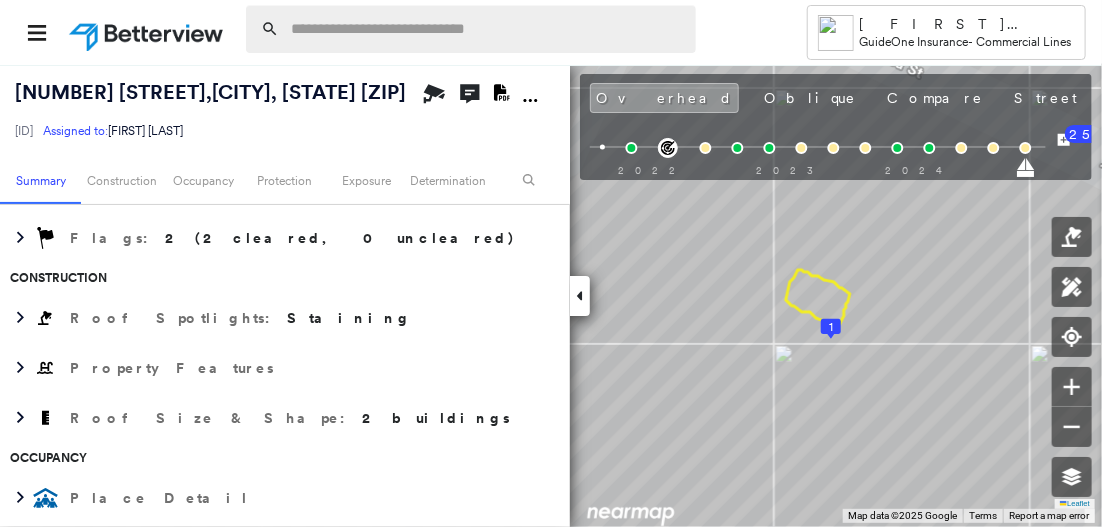 click at bounding box center [487, 29] 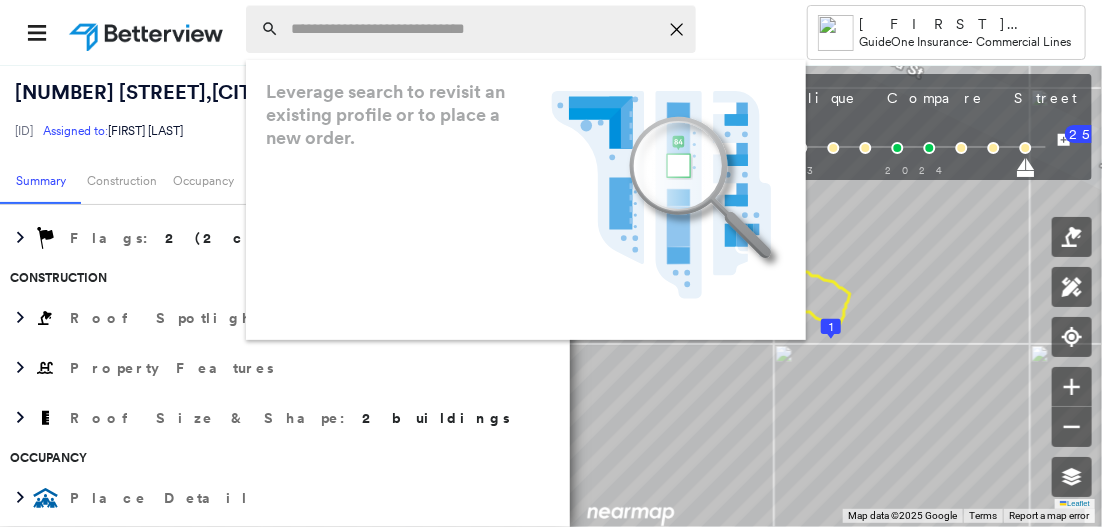paste on "**********" 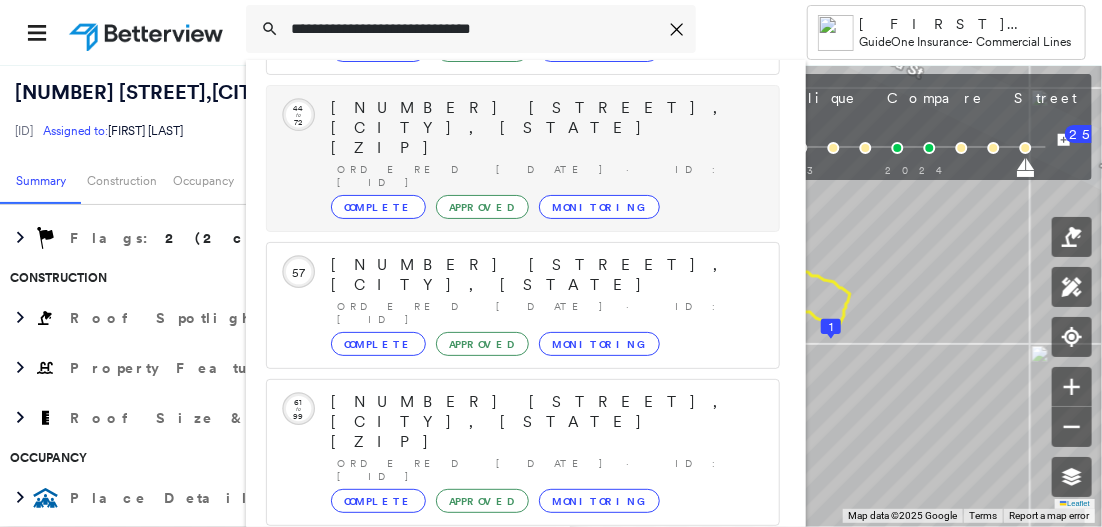 scroll, scrollTop: 208, scrollLeft: 0, axis: vertical 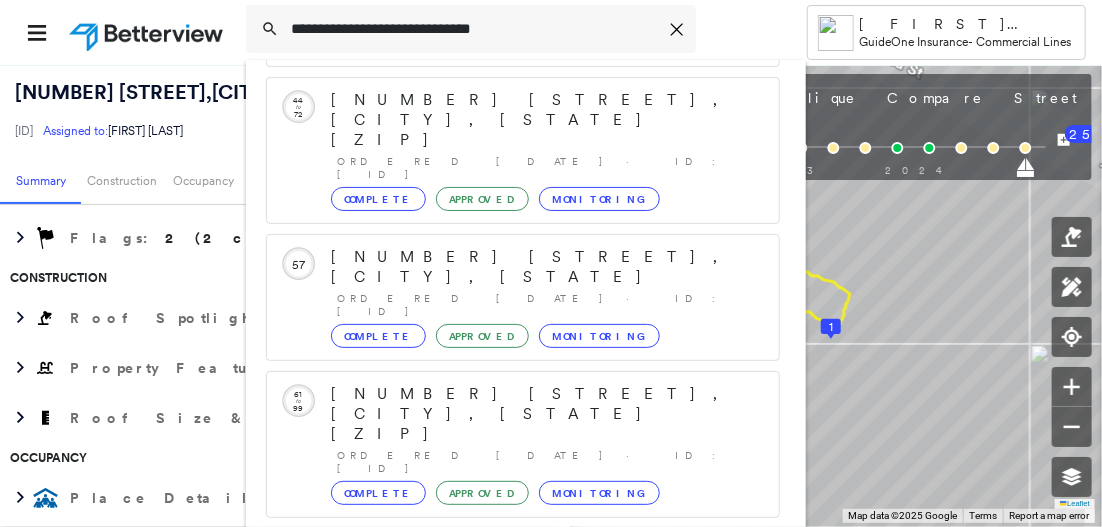 type on "**********" 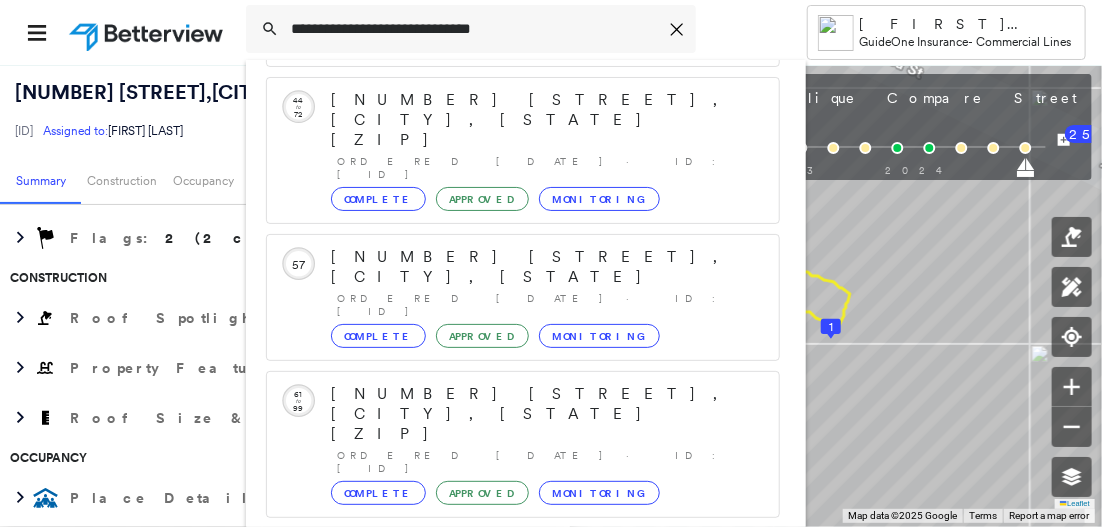 click on "Show  5  more existing properties" at bounding box center [524, 698] 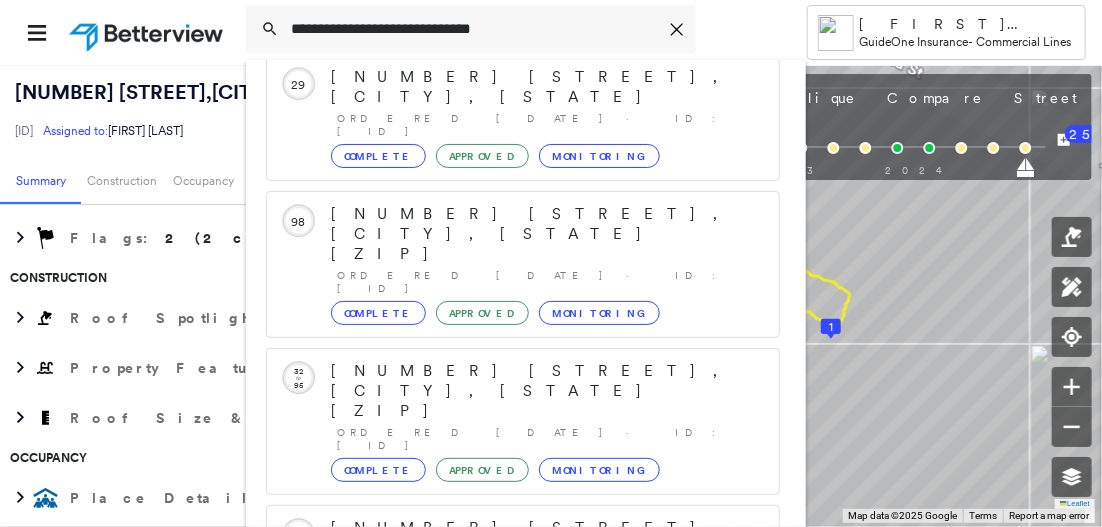 scroll, scrollTop: 724, scrollLeft: 0, axis: vertical 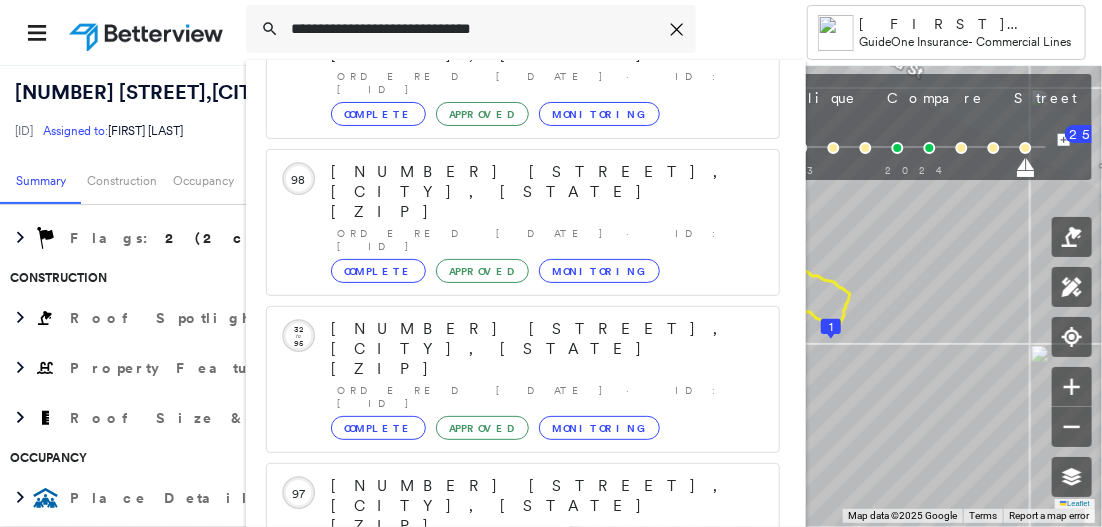 click on "[NUMBER] [STREET], [CITY], [STATE] [ZIP] Ordered [DATE] · ID: [ID] Complete Approved Monitoring" at bounding box center (545, 850) 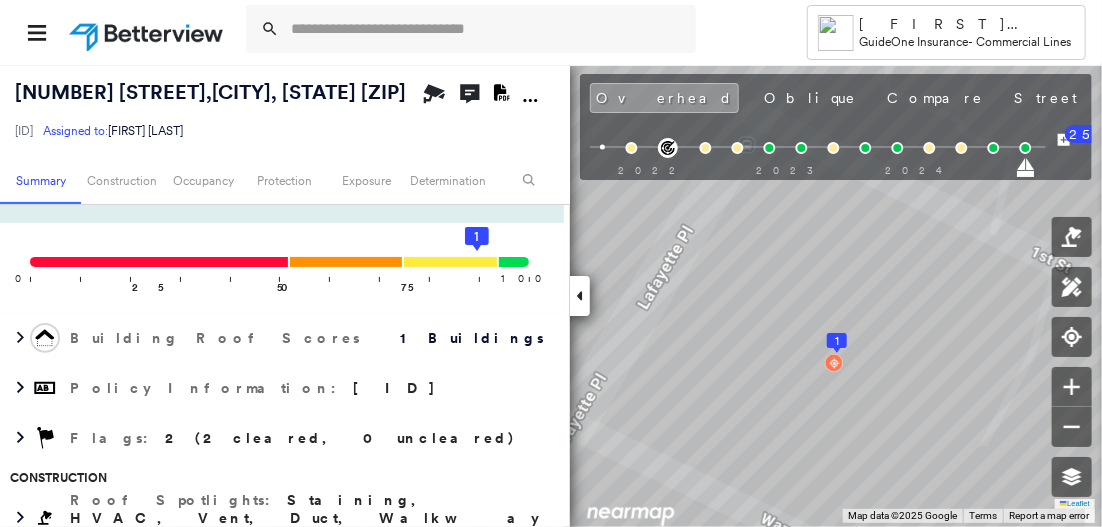 scroll, scrollTop: 300, scrollLeft: 0, axis: vertical 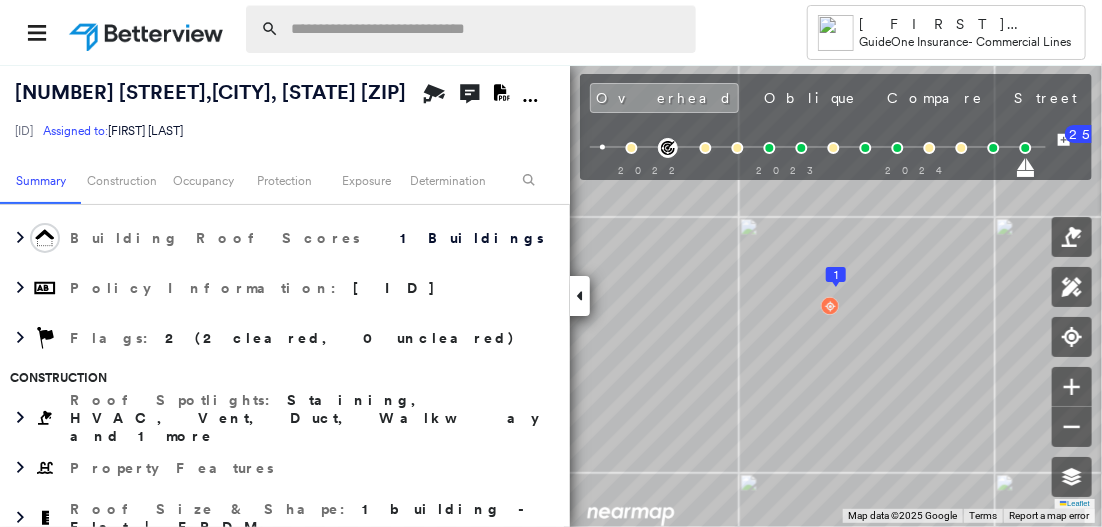 click at bounding box center [487, 29] 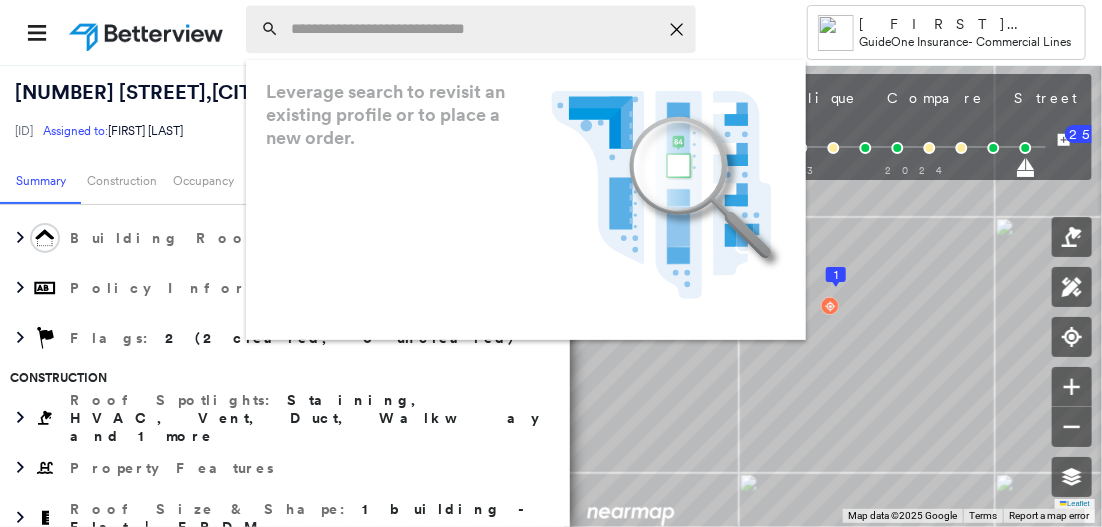 paste on "**********" 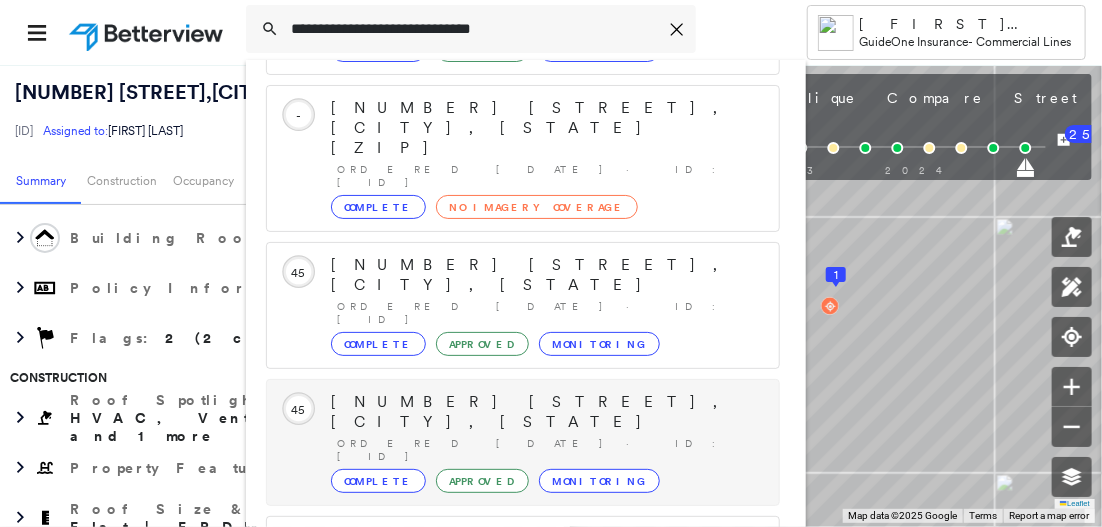 scroll, scrollTop: 208, scrollLeft: 0, axis: vertical 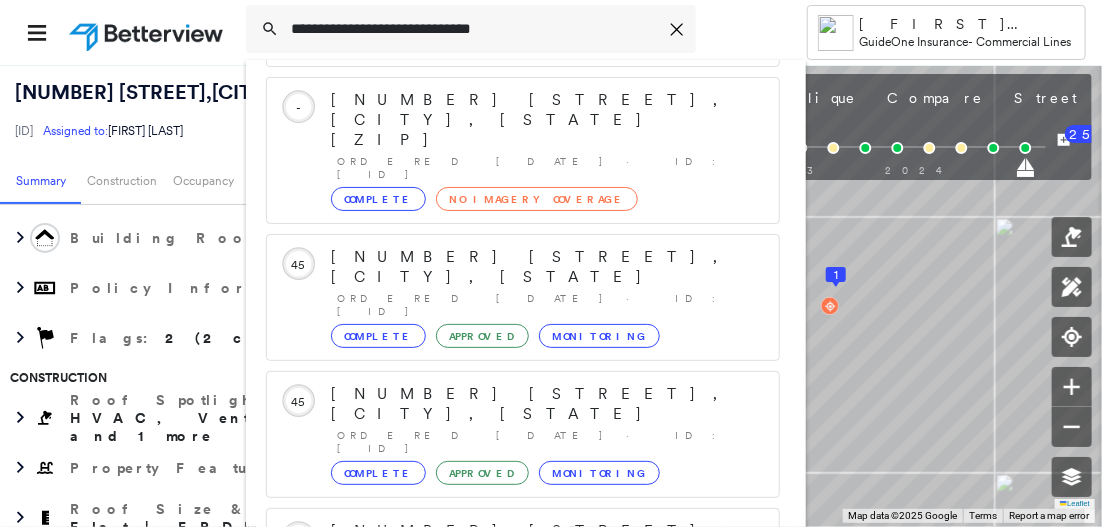 type on "**********" 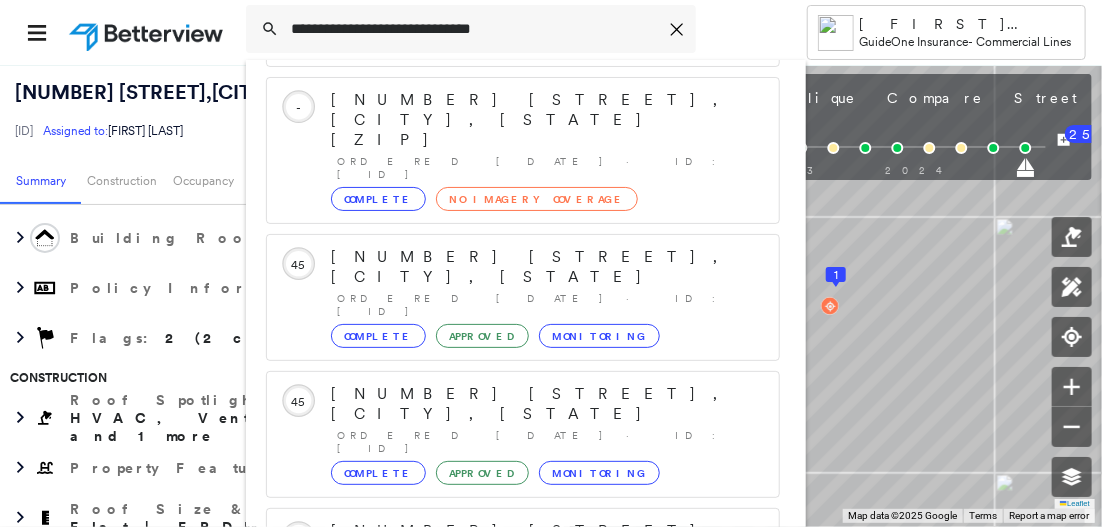 click on "Show  5  more existing properties" at bounding box center (524, 678) 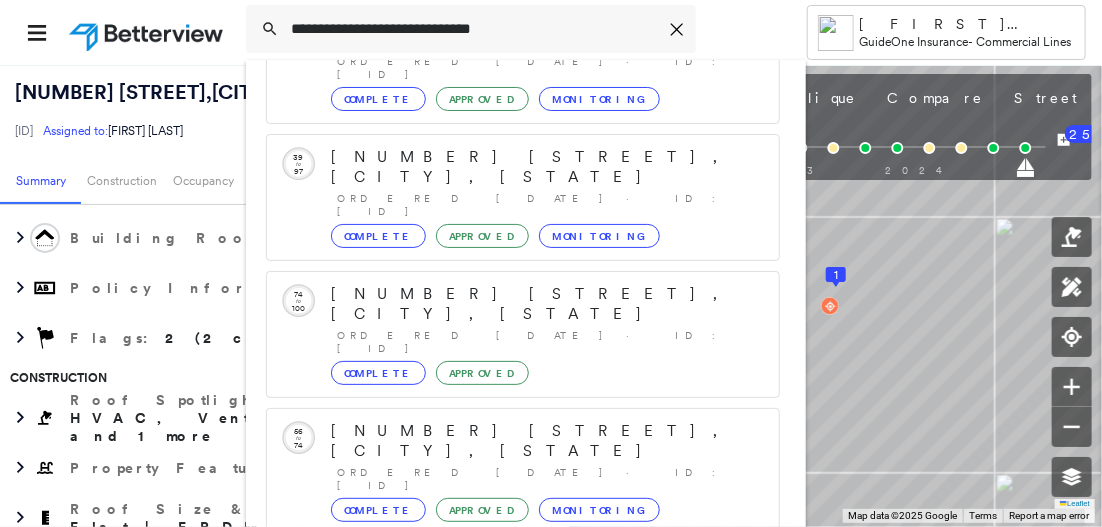 scroll, scrollTop: 724, scrollLeft: 0, axis: vertical 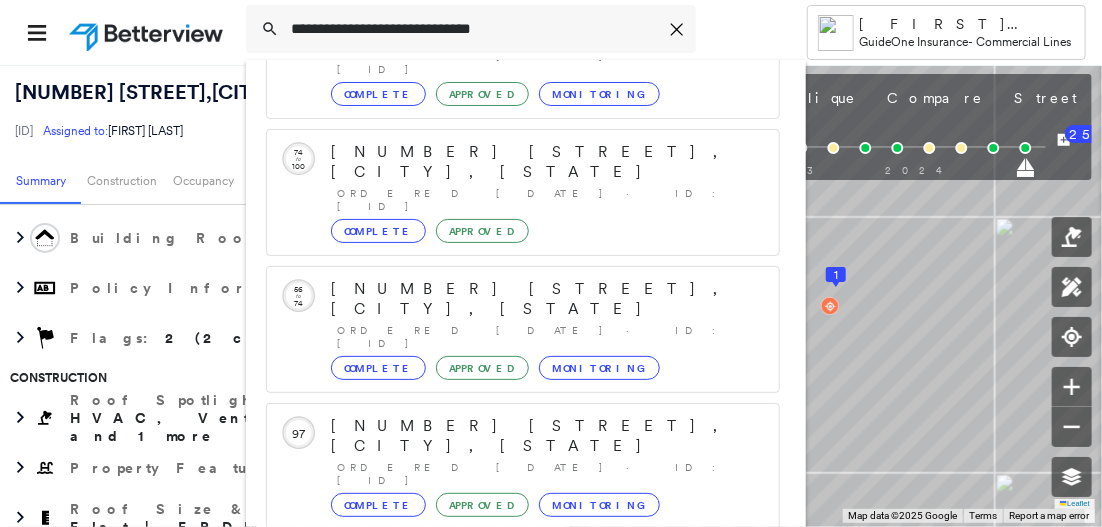 click on "Show  5  more existing properties" at bounding box center (524, 847) 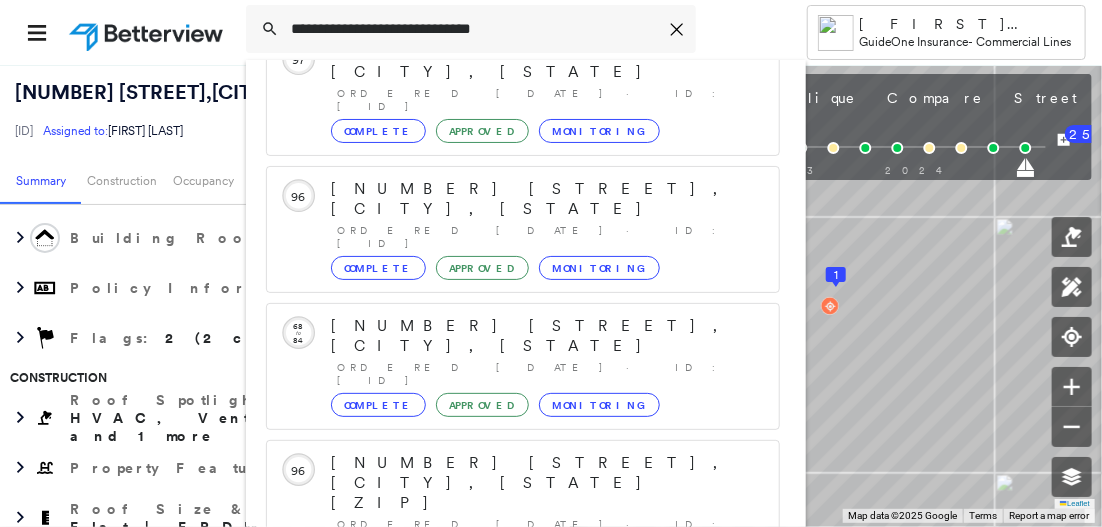scroll, scrollTop: 1240, scrollLeft: 0, axis: vertical 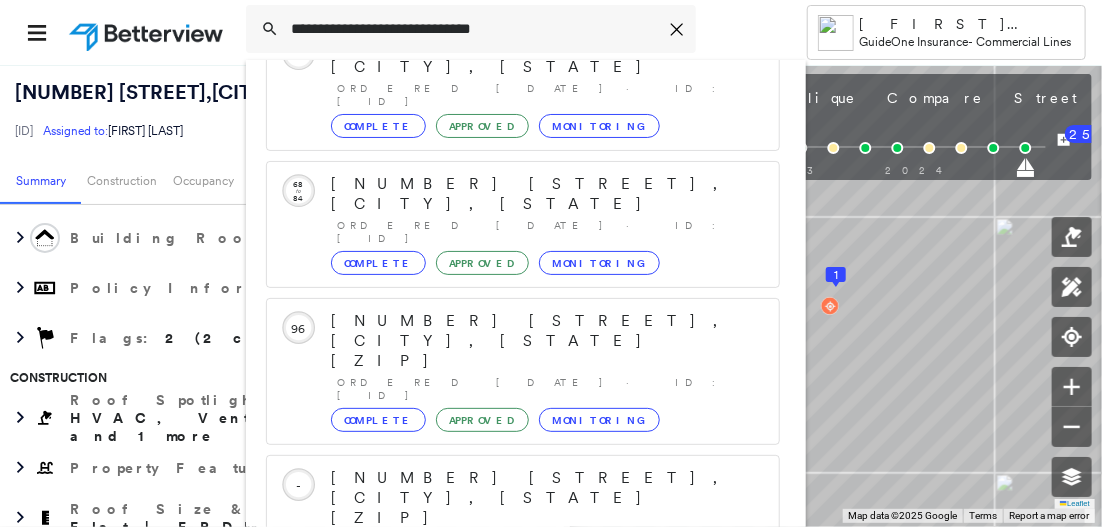 click on "Show  5  more existing properties" at bounding box center [524, 1116] 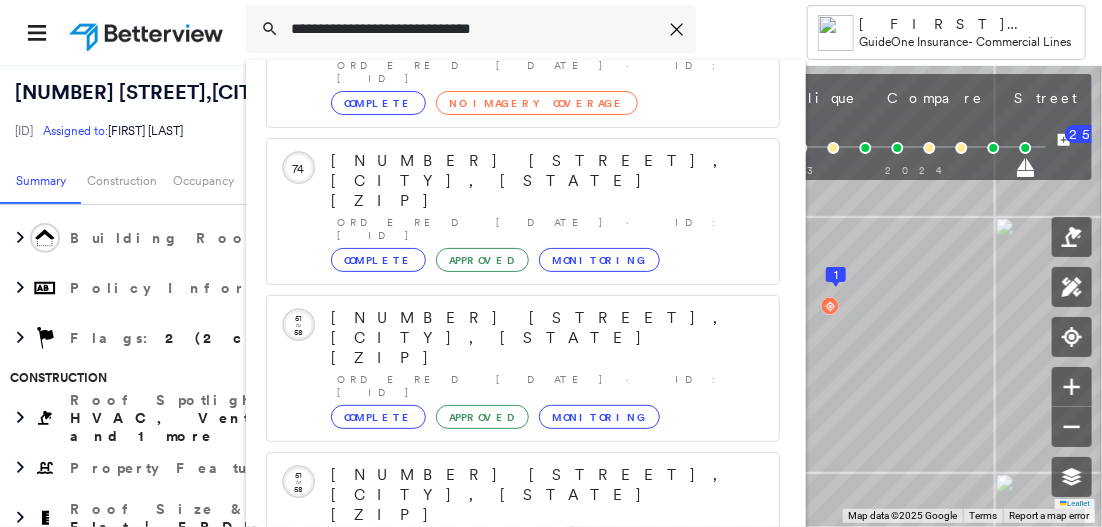 scroll, scrollTop: 1756, scrollLeft: 0, axis: vertical 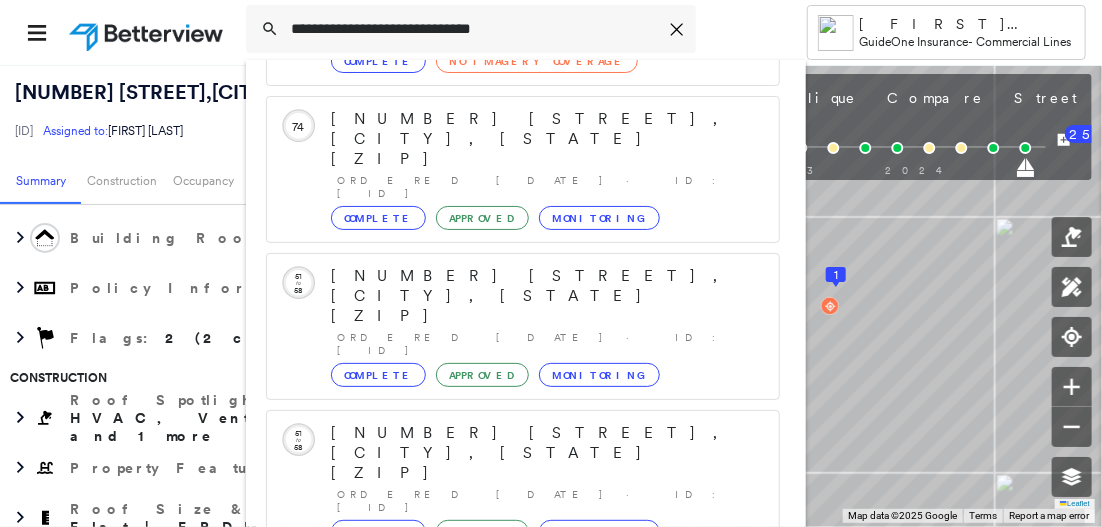 click on "Show  5  more existing properties" at bounding box center [524, 1385] 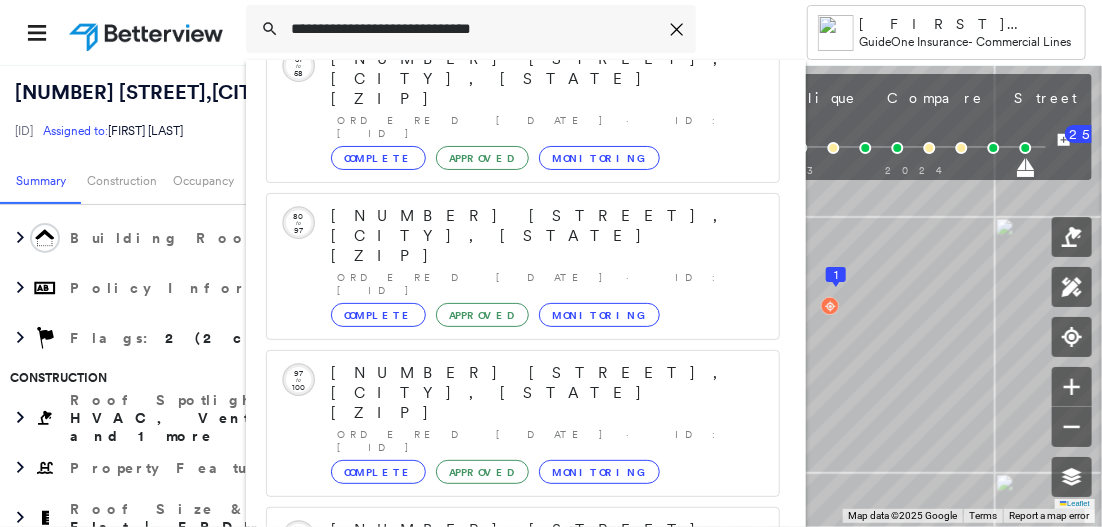 click on "[NUMBER] [STREET], [CITY], [STATE] Ordered [DATE] · ID: [ID] Complete Approved Monitoring" at bounding box center (545, 1335) 